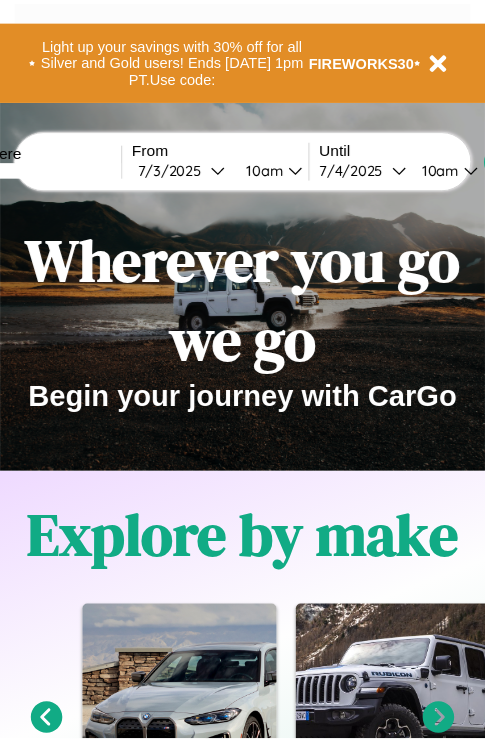 scroll, scrollTop: 0, scrollLeft: 0, axis: both 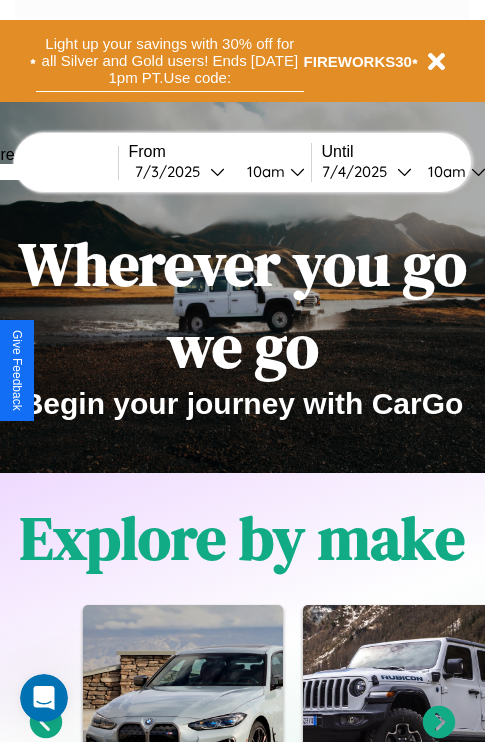 click on "Light up your savings with 30% off for all Silver and Gold users! Ends [DATE] 1pm PT.  Use code:" at bounding box center [170, 61] 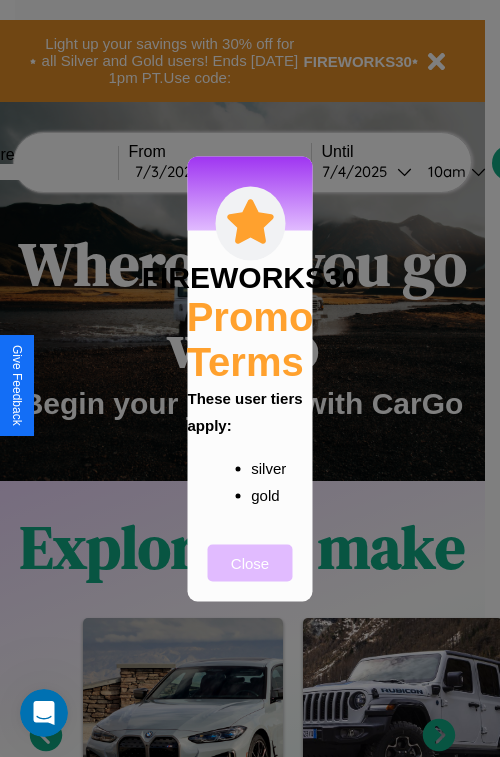 click on "Close" at bounding box center (250, 562) 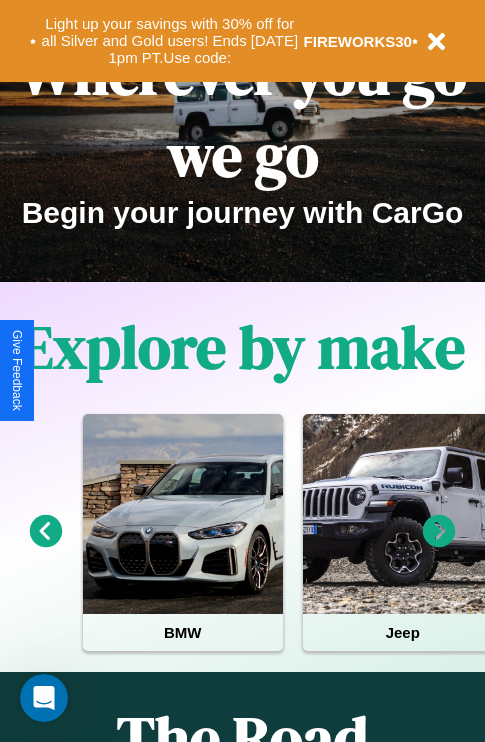 scroll, scrollTop: 308, scrollLeft: 0, axis: vertical 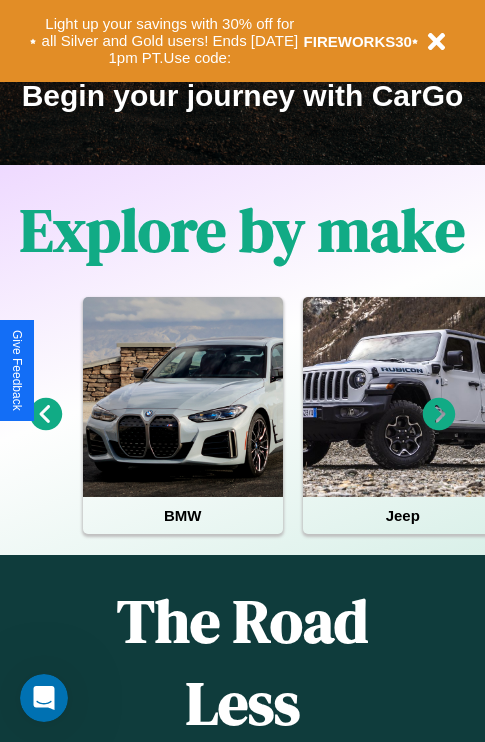 click 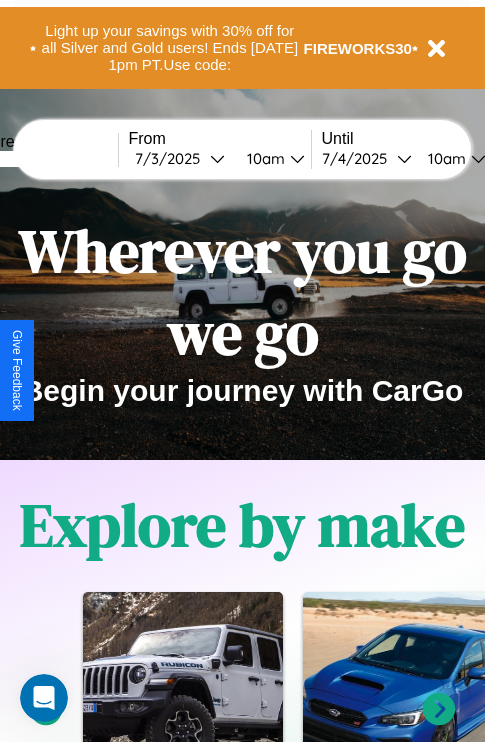 scroll, scrollTop: 0, scrollLeft: 0, axis: both 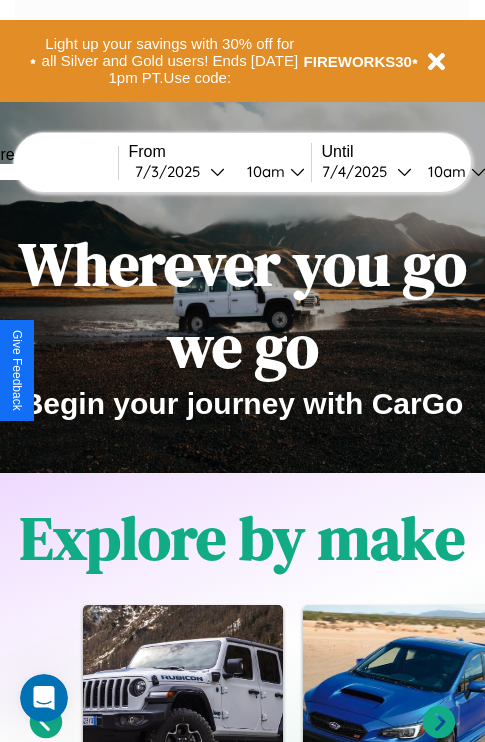 click at bounding box center [43, 172] 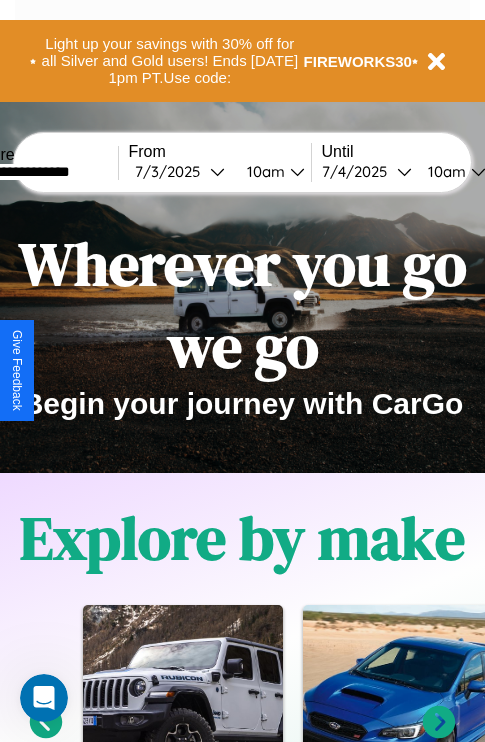 type on "**********" 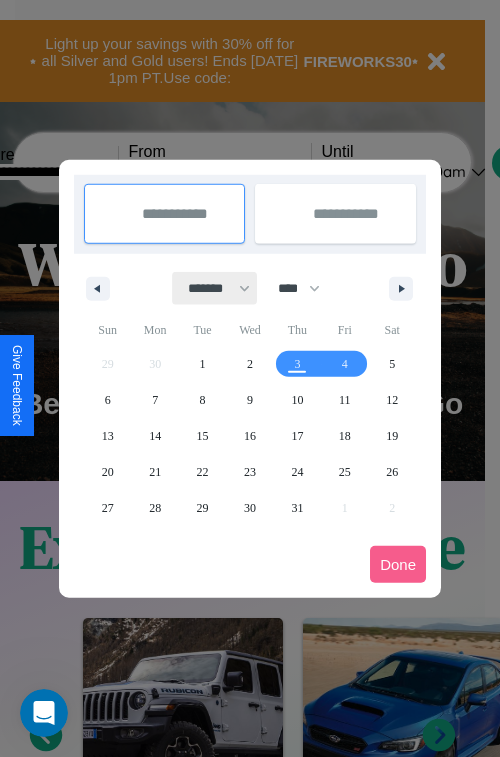 click on "******* ******** ***** ***** *** **** **** ****** ********* ******* ******** ********" at bounding box center (215, 288) 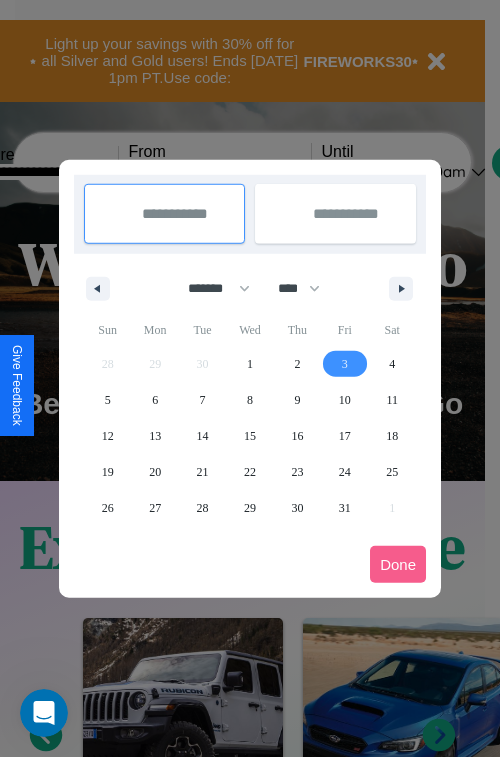 click on "3" at bounding box center [345, 364] 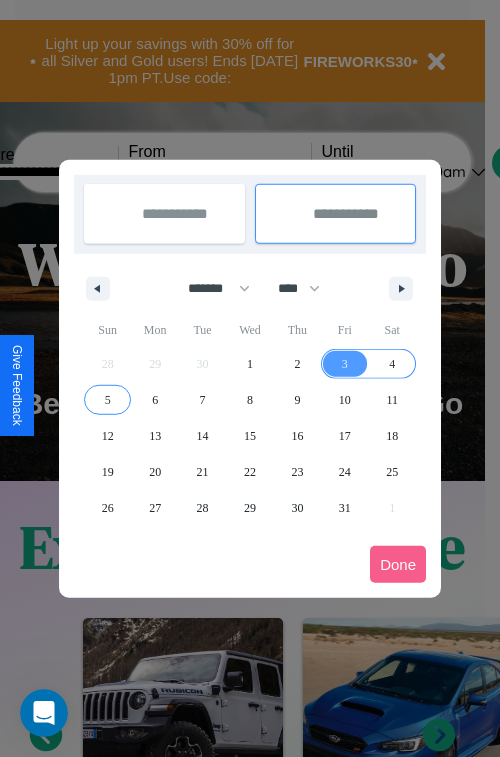 click on "5" at bounding box center (108, 400) 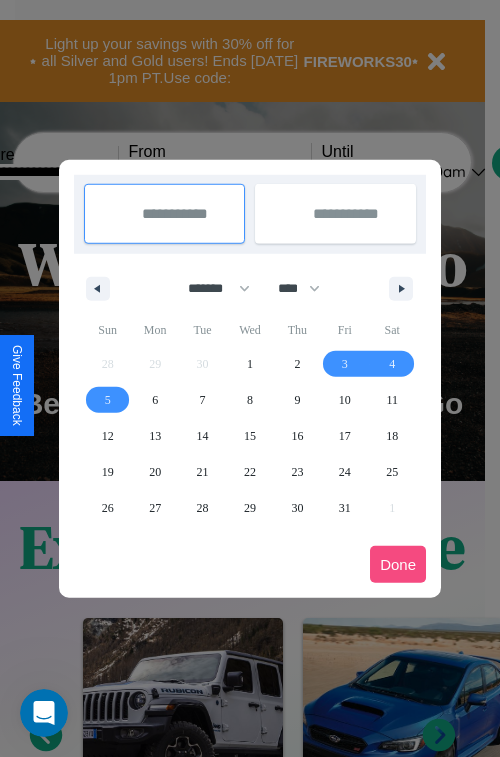 click on "Done" at bounding box center [398, 564] 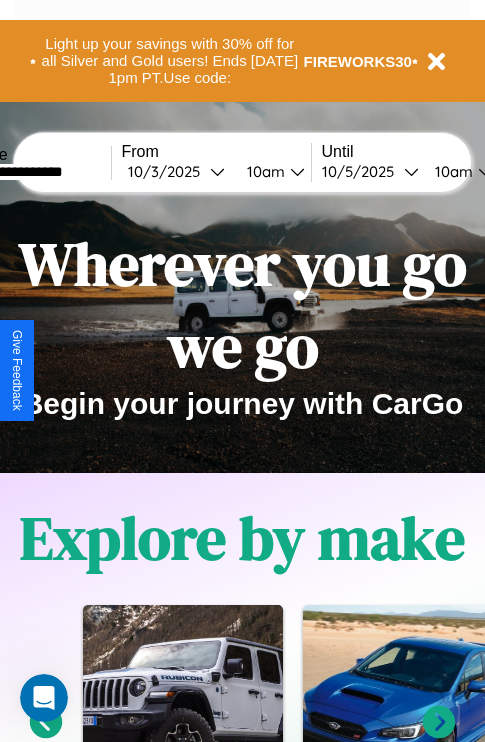 scroll, scrollTop: 0, scrollLeft: 75, axis: horizontal 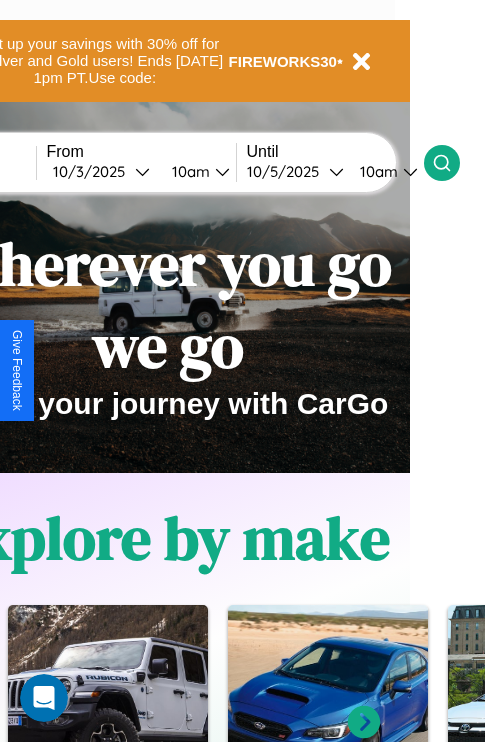 click 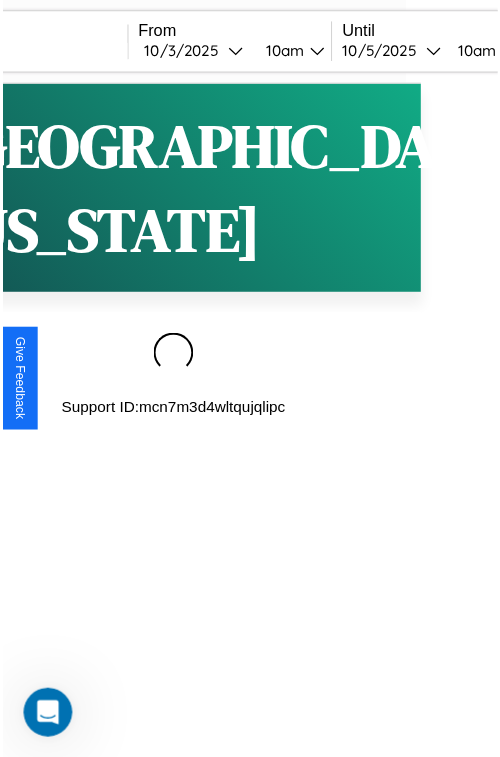 scroll, scrollTop: 0, scrollLeft: 0, axis: both 